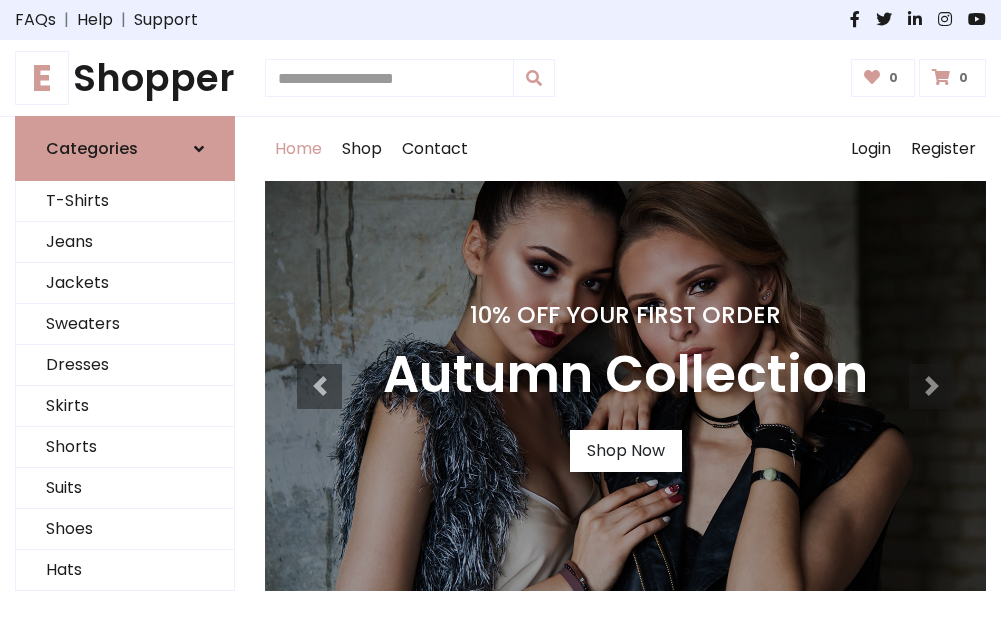 scroll, scrollTop: 0, scrollLeft: 0, axis: both 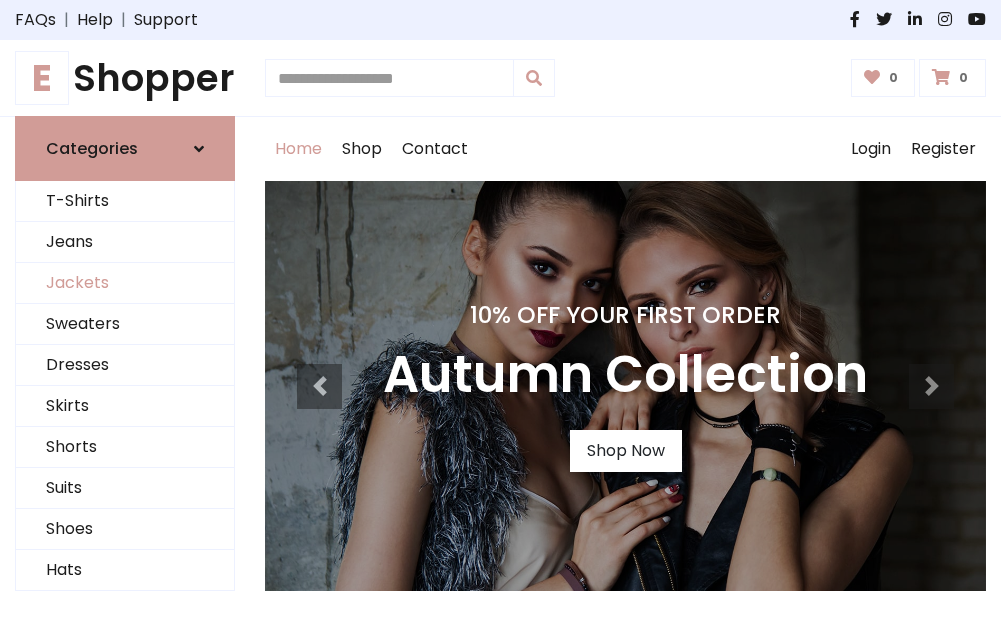 click on "Jackets" at bounding box center [125, 283] 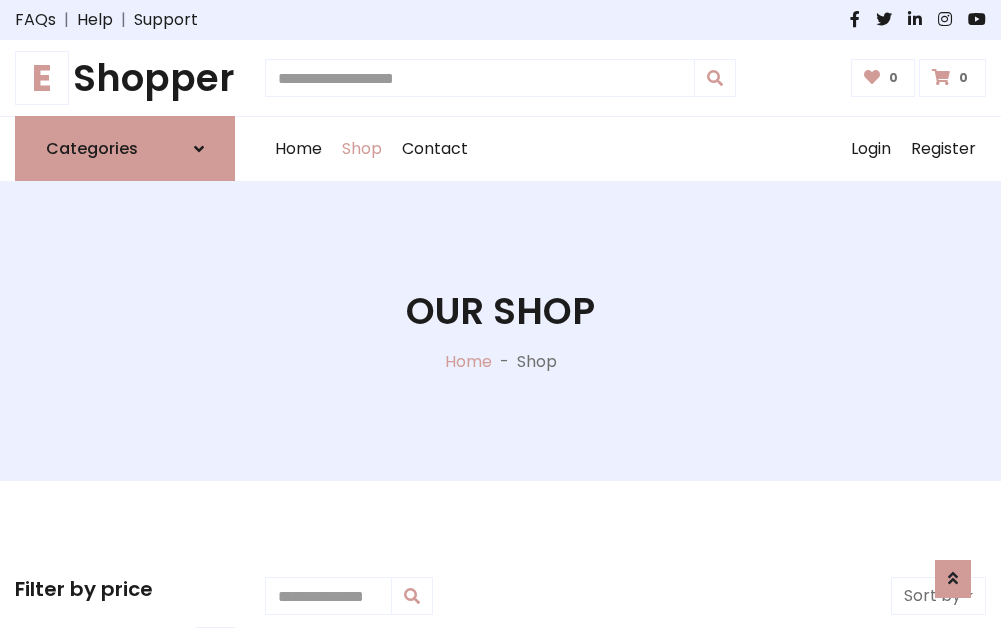 scroll, scrollTop: 904, scrollLeft: 0, axis: vertical 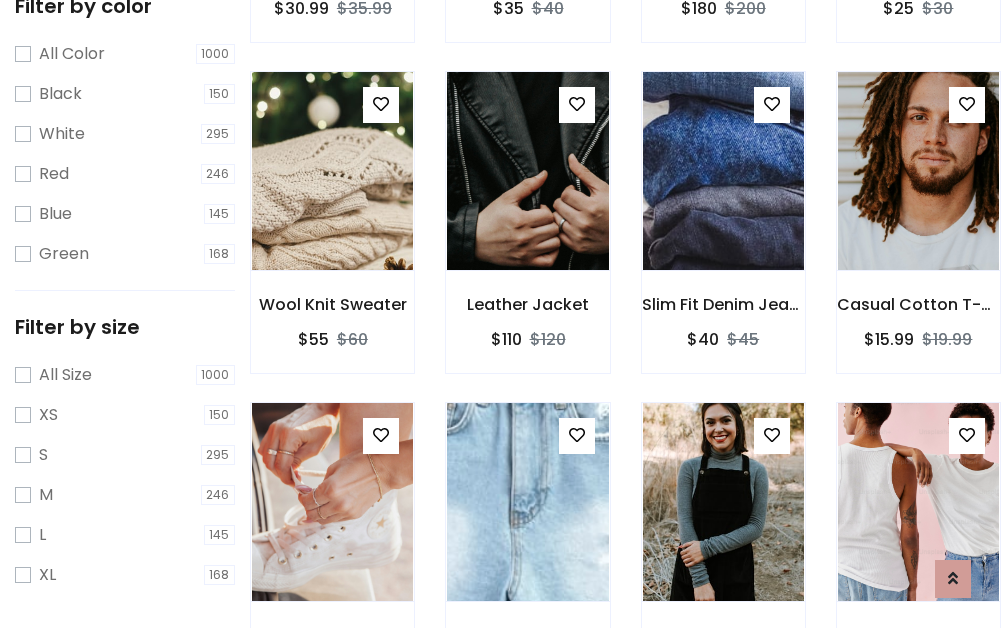 click at bounding box center (332, -161) 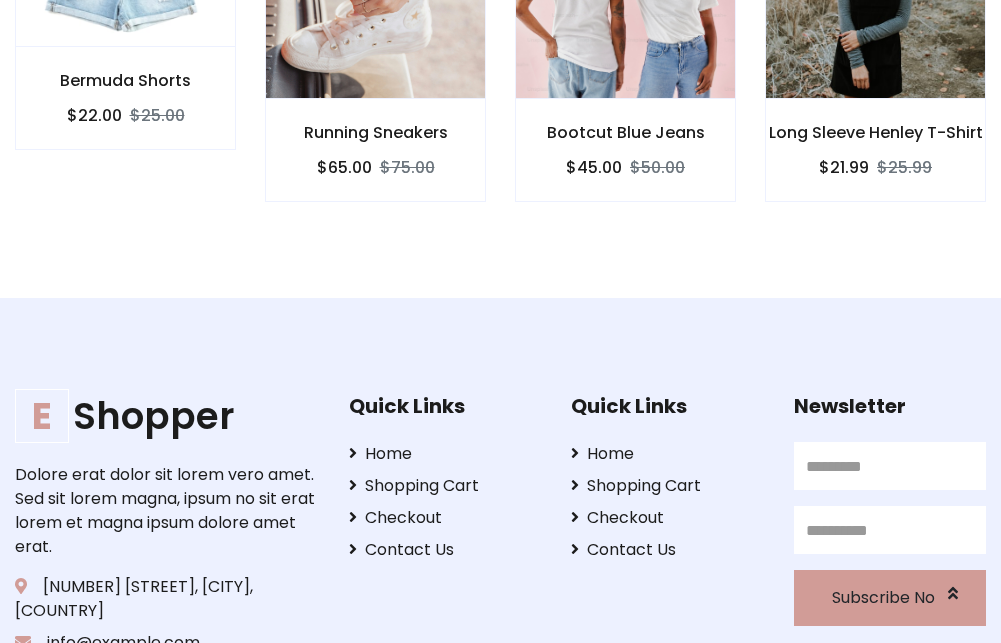 scroll, scrollTop: 0, scrollLeft: 0, axis: both 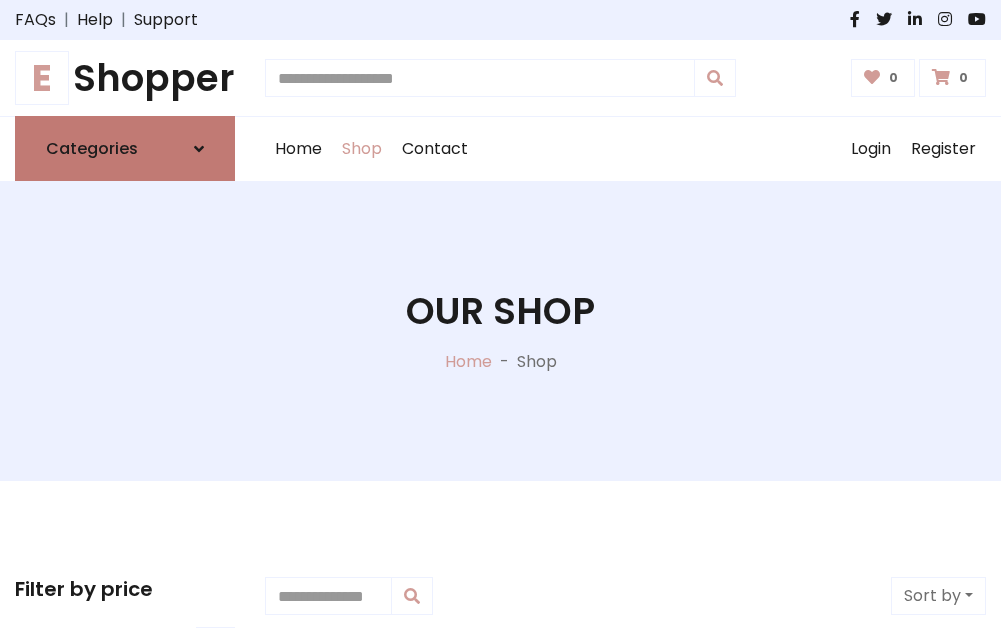 click on "Categories" at bounding box center (92, 148) 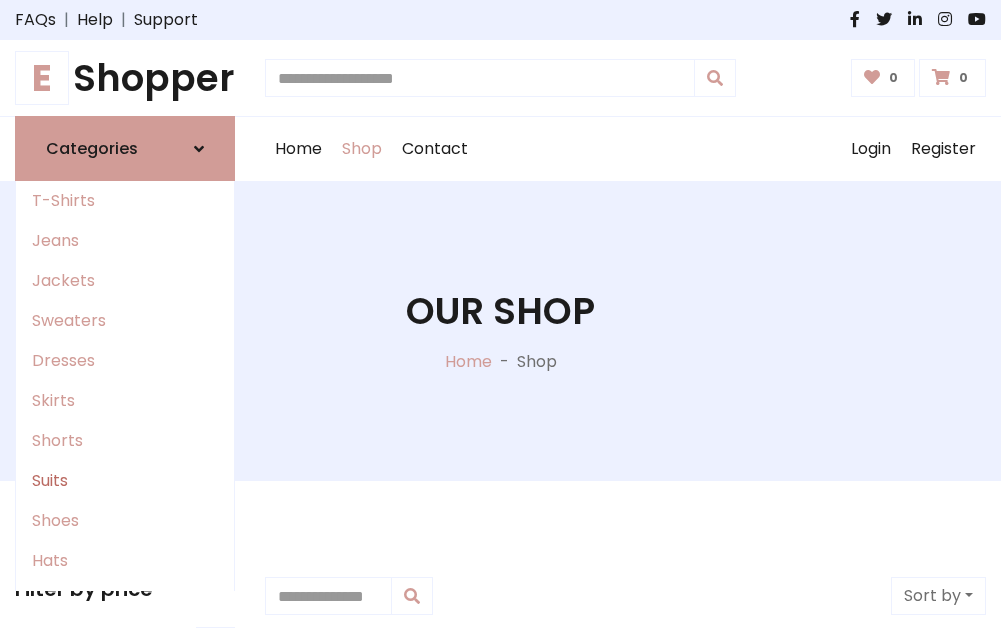 click on "Suits" at bounding box center [125, 481] 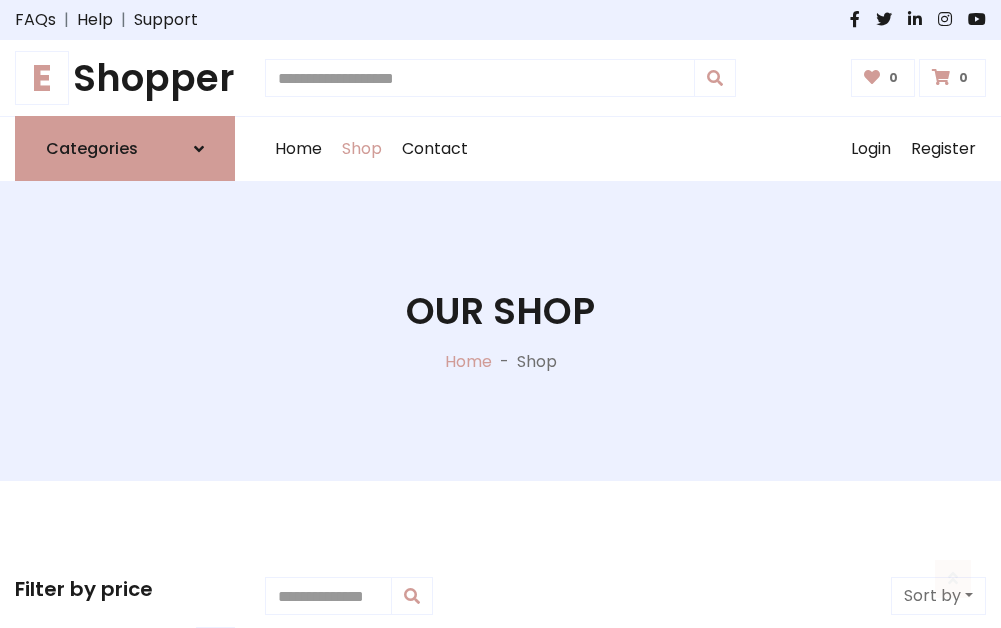 scroll, scrollTop: 1445, scrollLeft: 0, axis: vertical 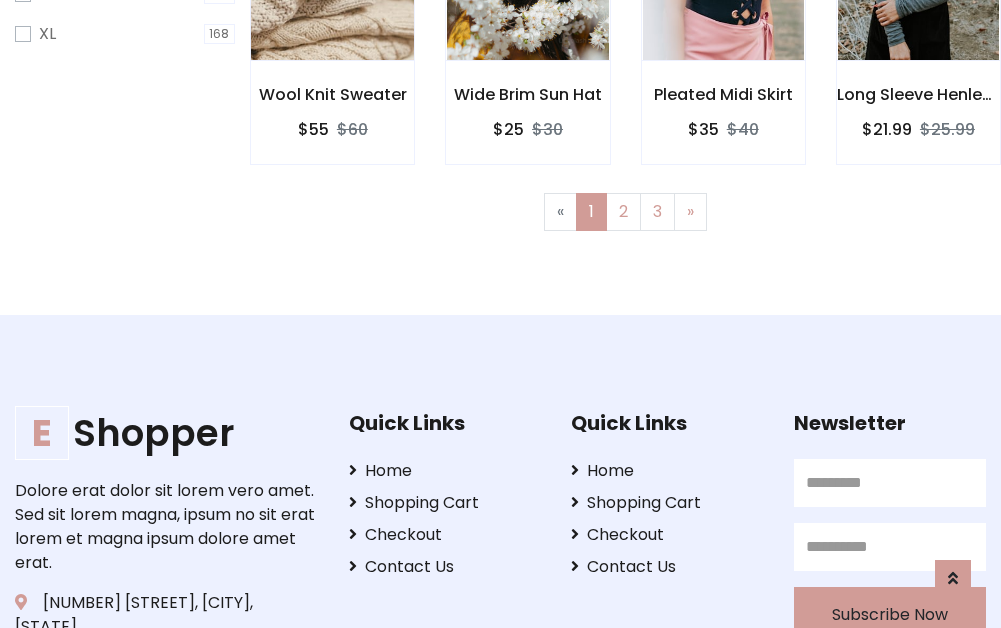 click at bounding box center [332, -39] 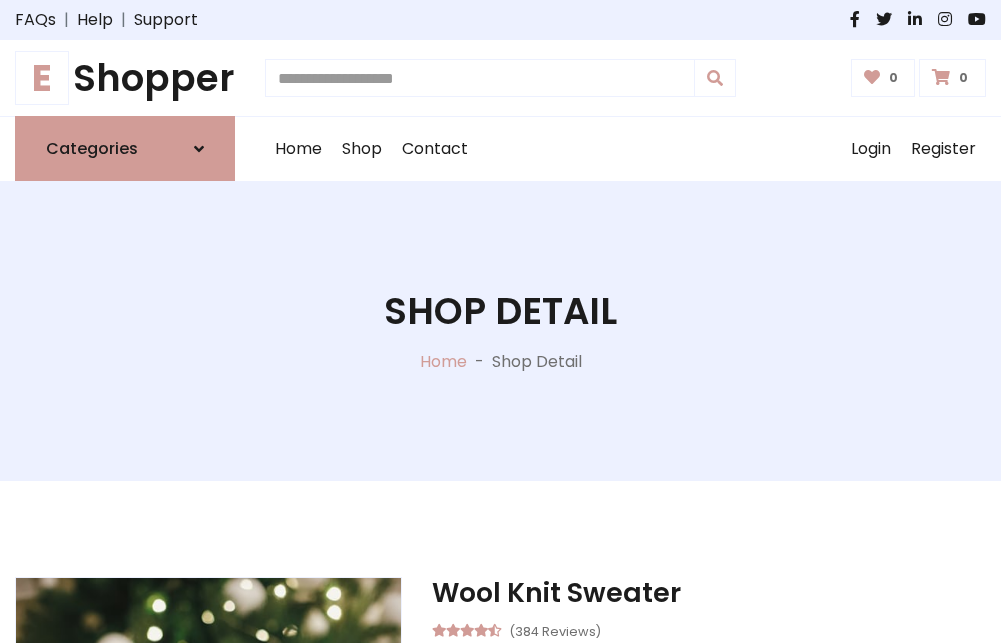 scroll, scrollTop: 1869, scrollLeft: 0, axis: vertical 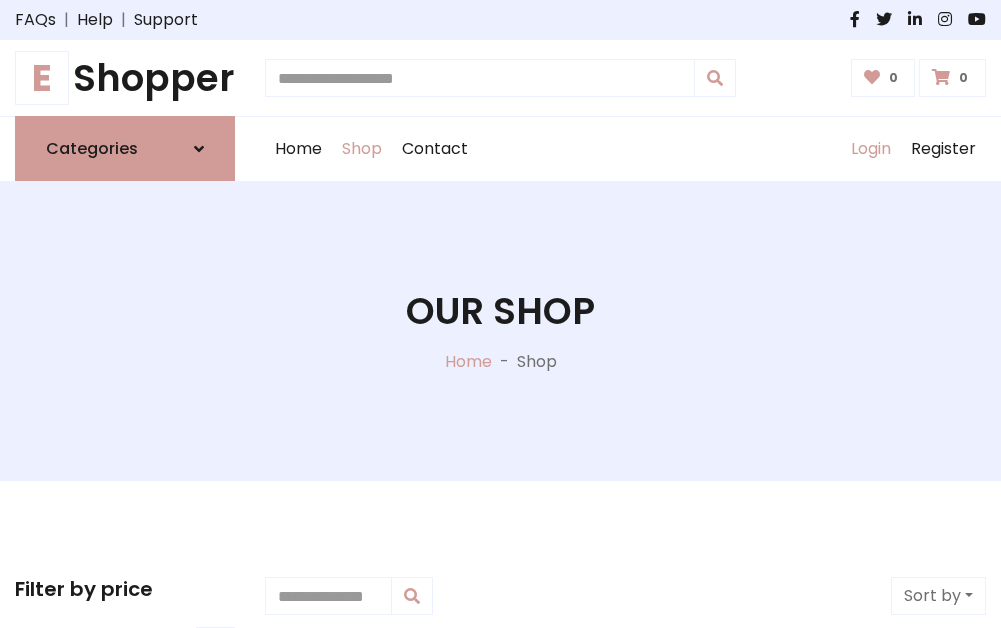 click on "Login" at bounding box center (871, 149) 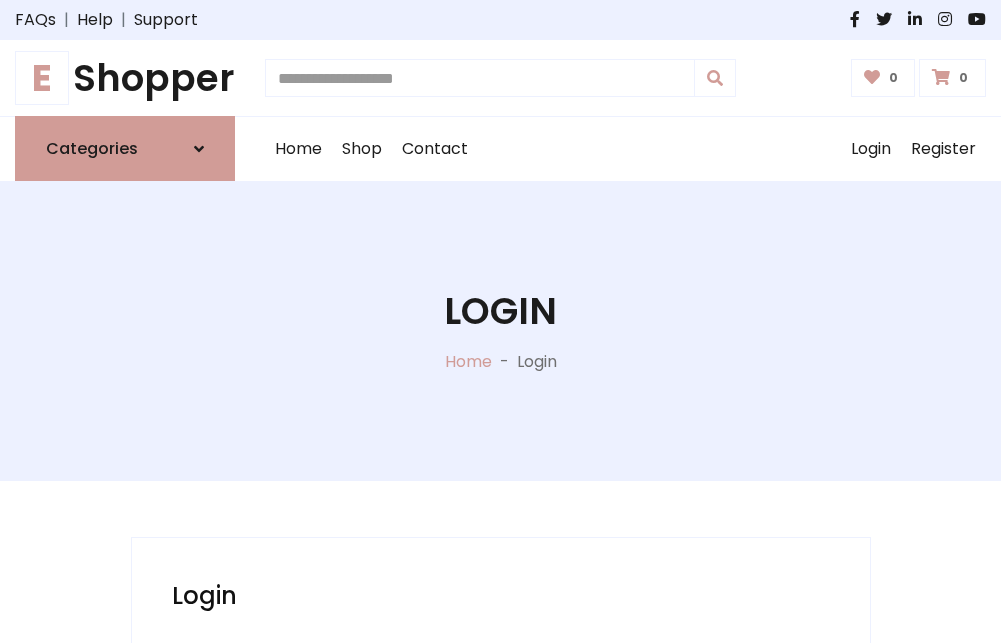 scroll, scrollTop: 0, scrollLeft: 0, axis: both 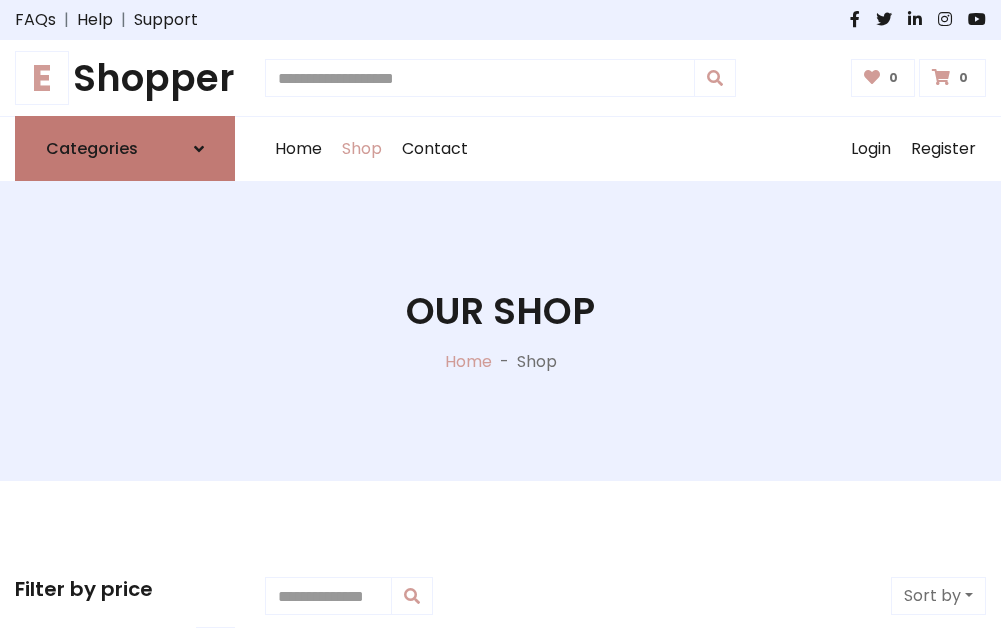 click at bounding box center (199, 149) 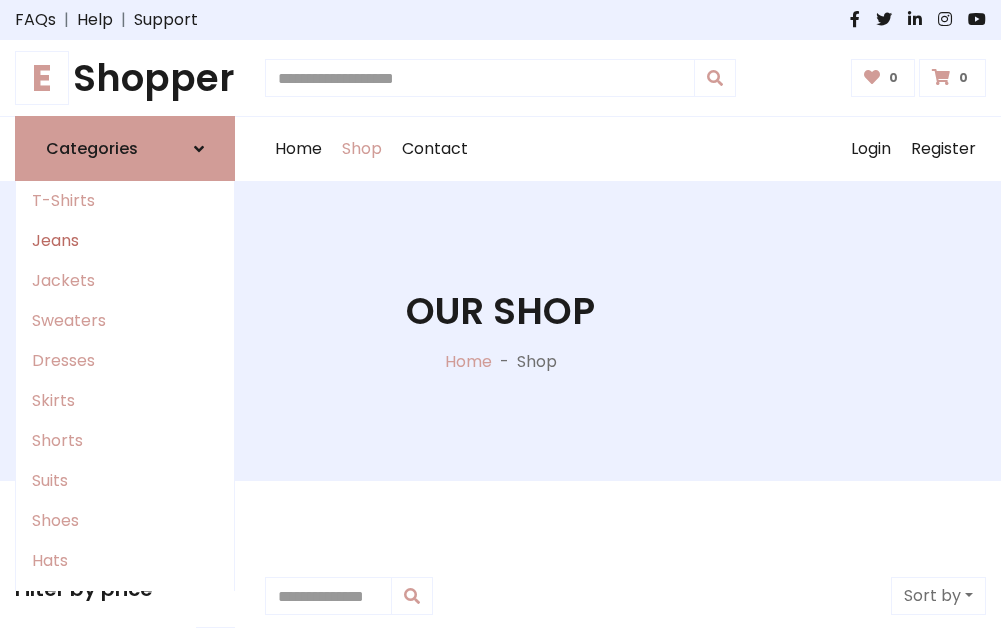 click on "Jeans" at bounding box center (125, 241) 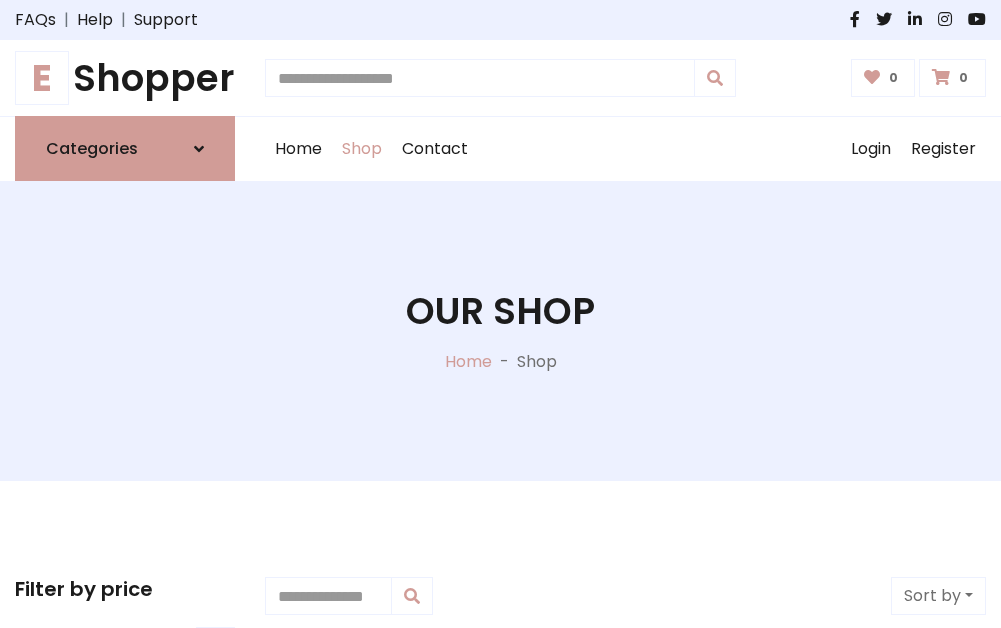 scroll, scrollTop: 0, scrollLeft: 0, axis: both 